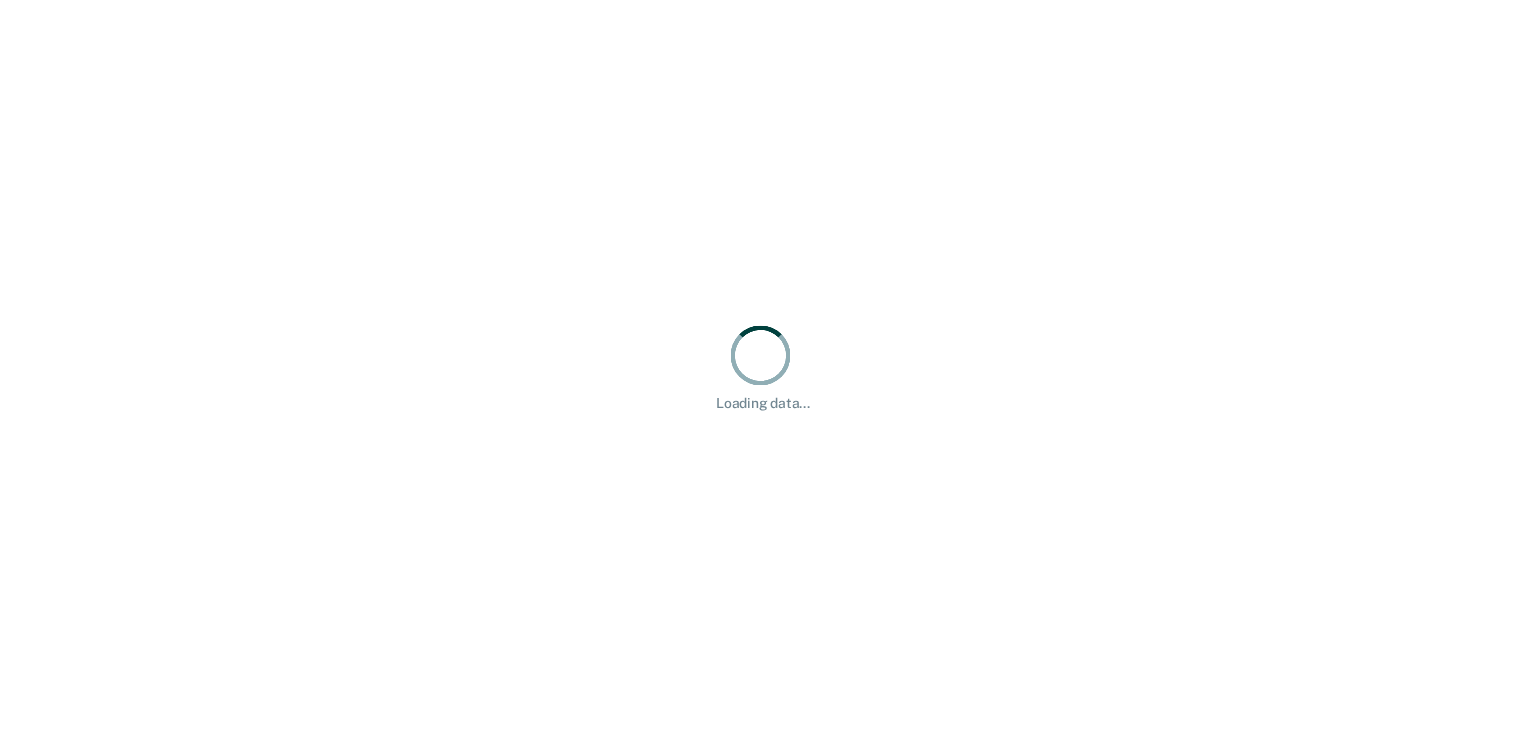 scroll, scrollTop: 0, scrollLeft: 0, axis: both 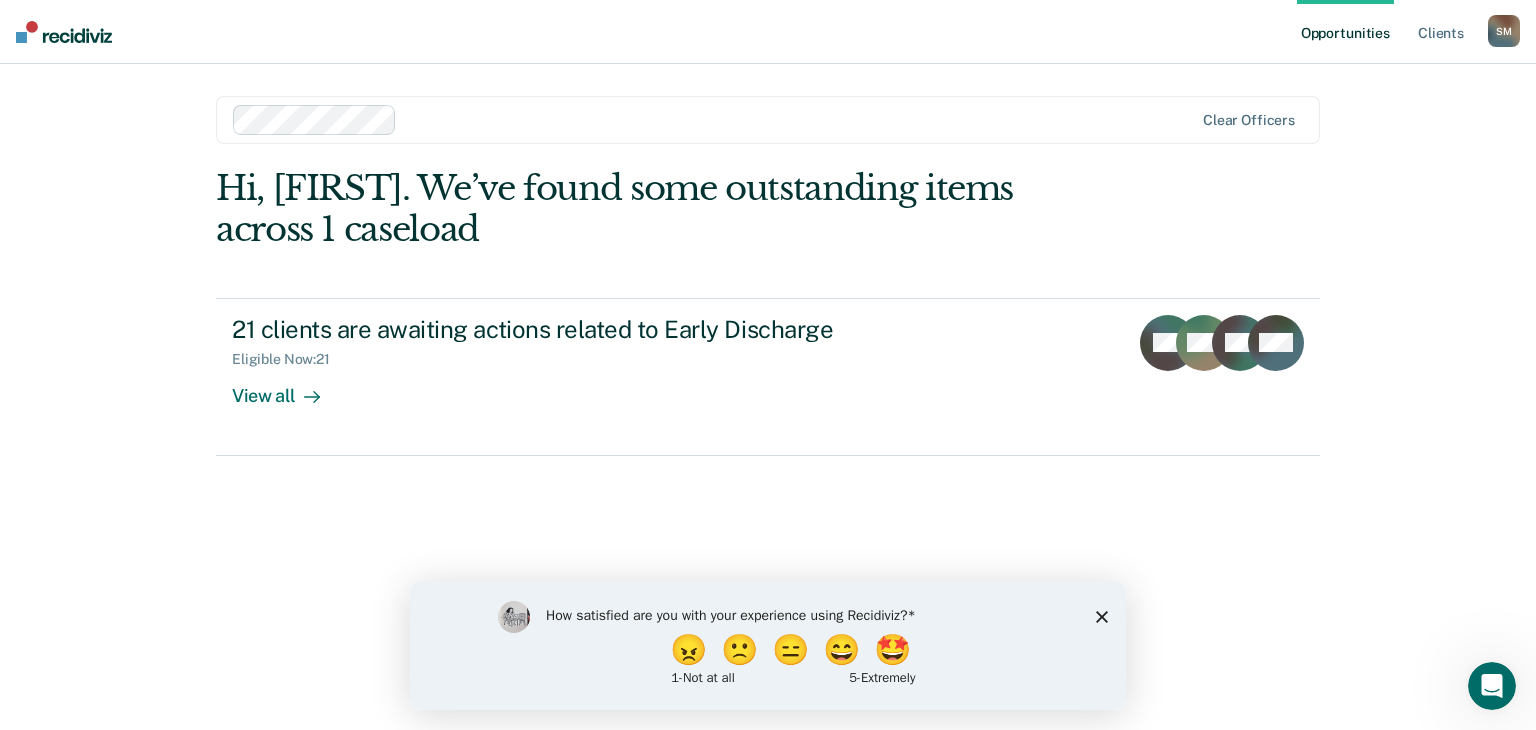 click 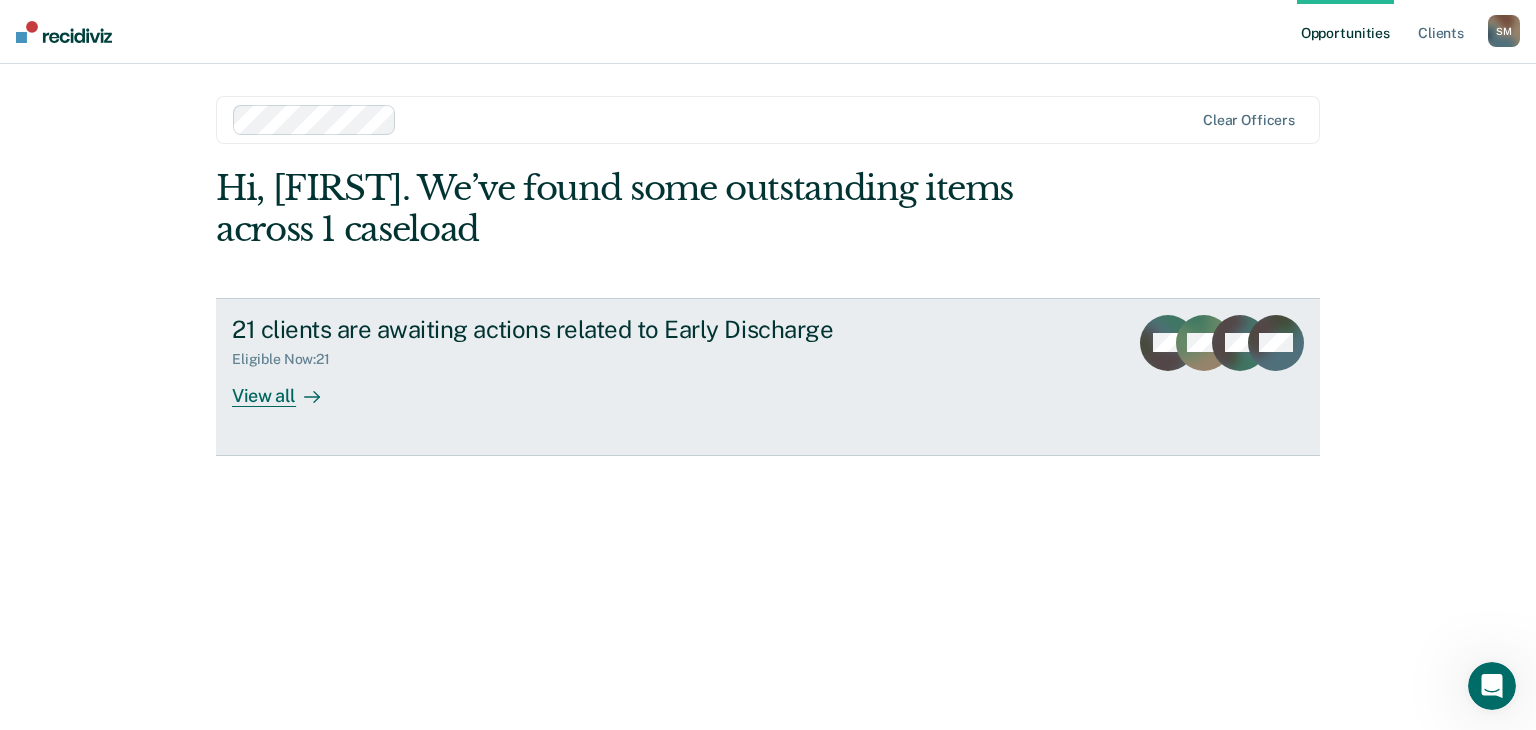 click on "View all" at bounding box center [288, 387] 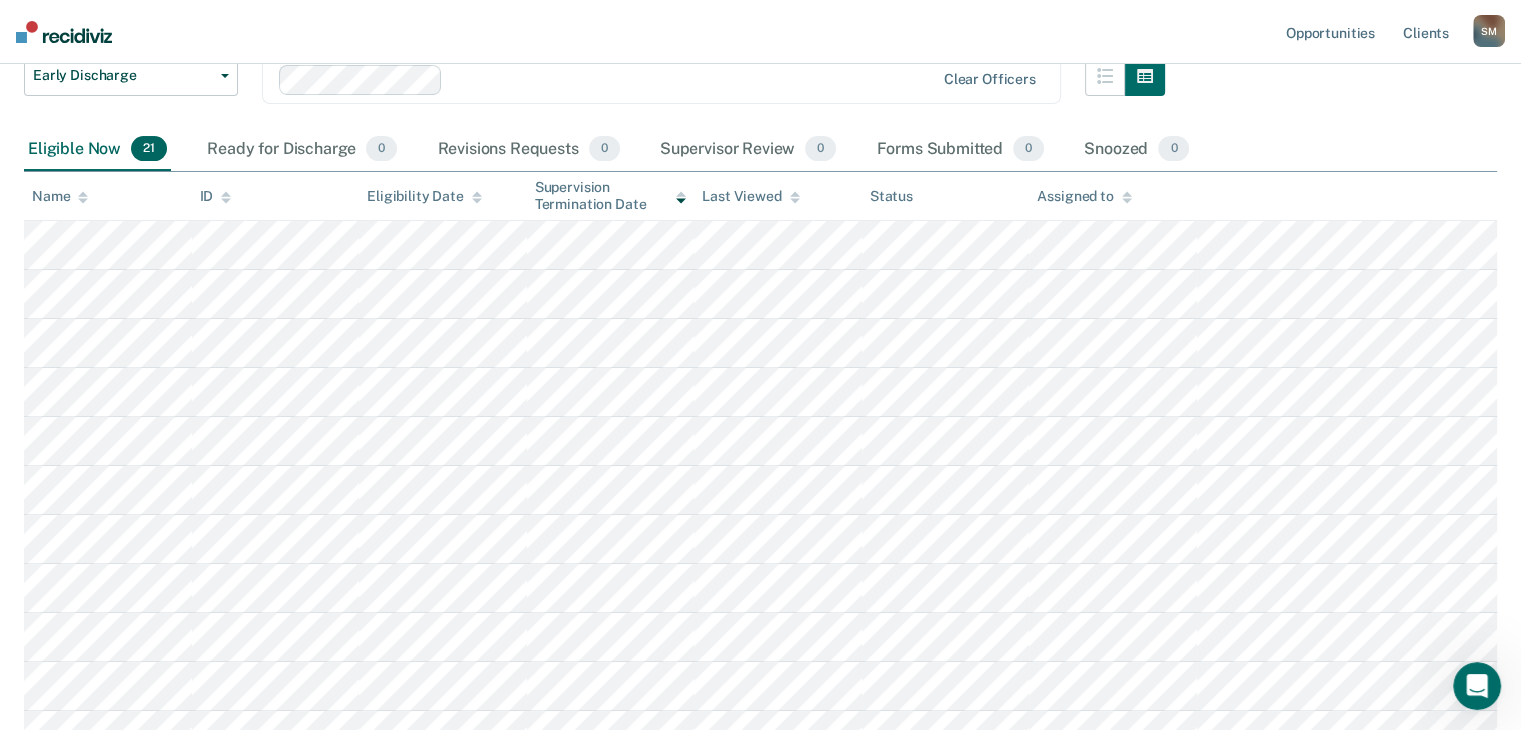 scroll, scrollTop: 0, scrollLeft: 0, axis: both 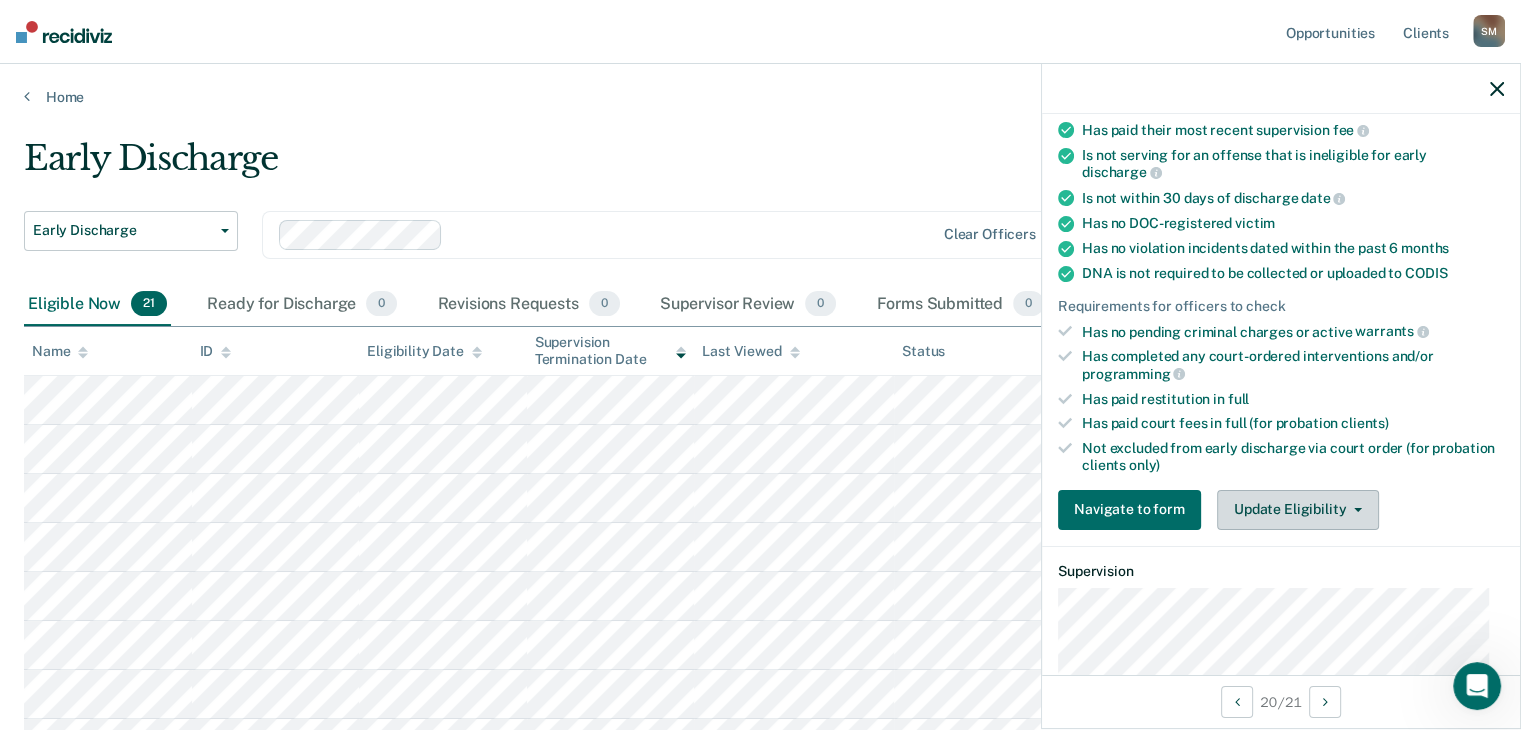 click on "Update Eligibility" at bounding box center (1298, 510) 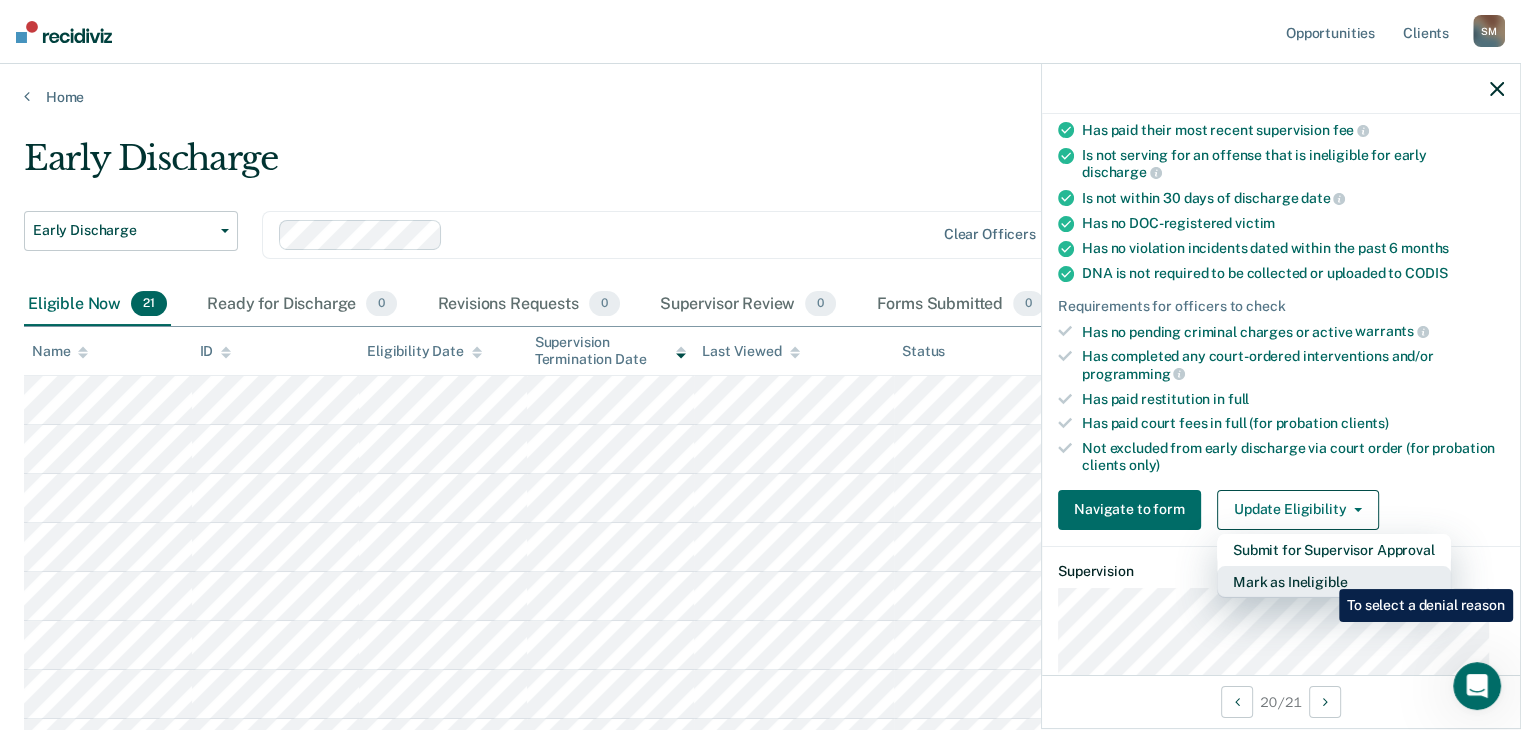 click on "Mark as Ineligible" at bounding box center [1334, 582] 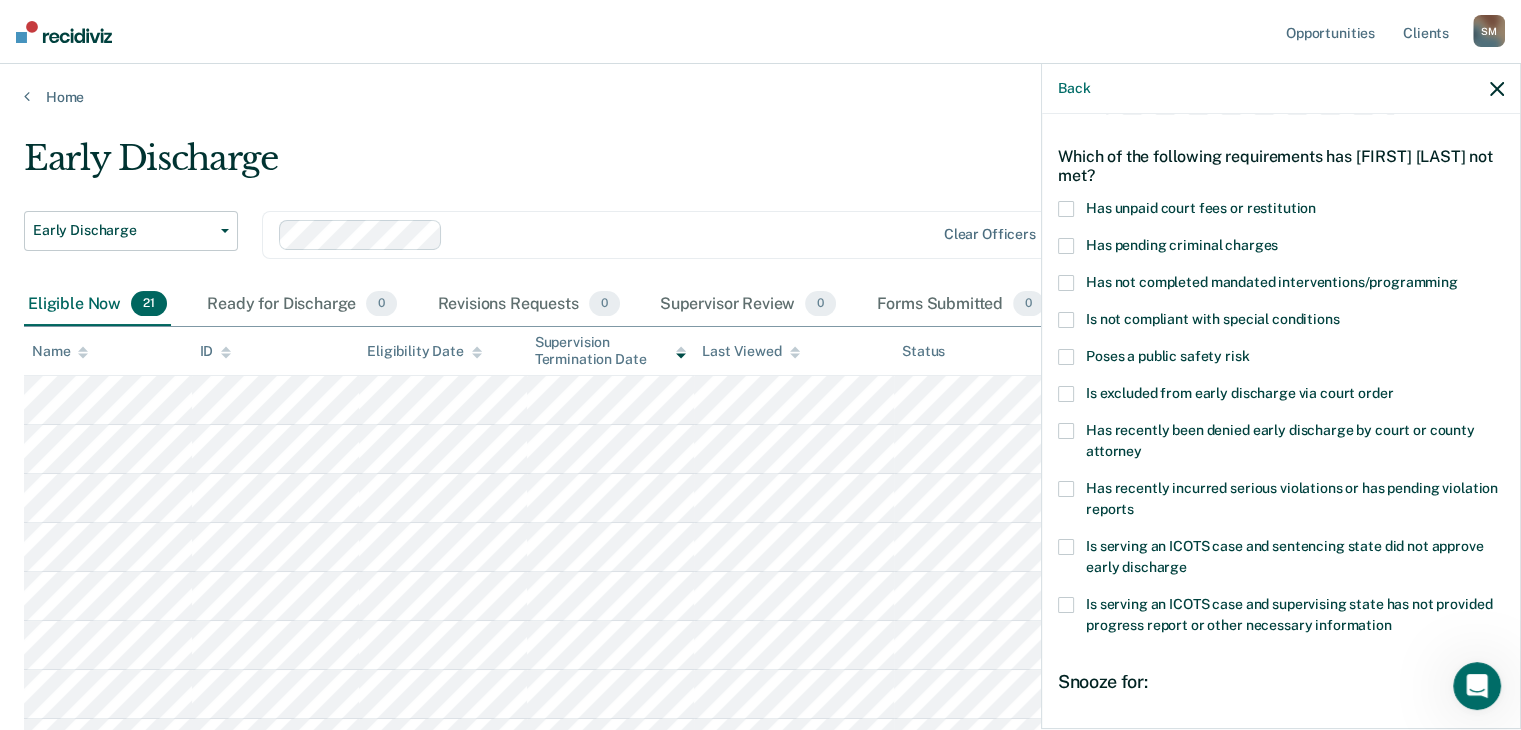 scroll, scrollTop: 100, scrollLeft: 0, axis: vertical 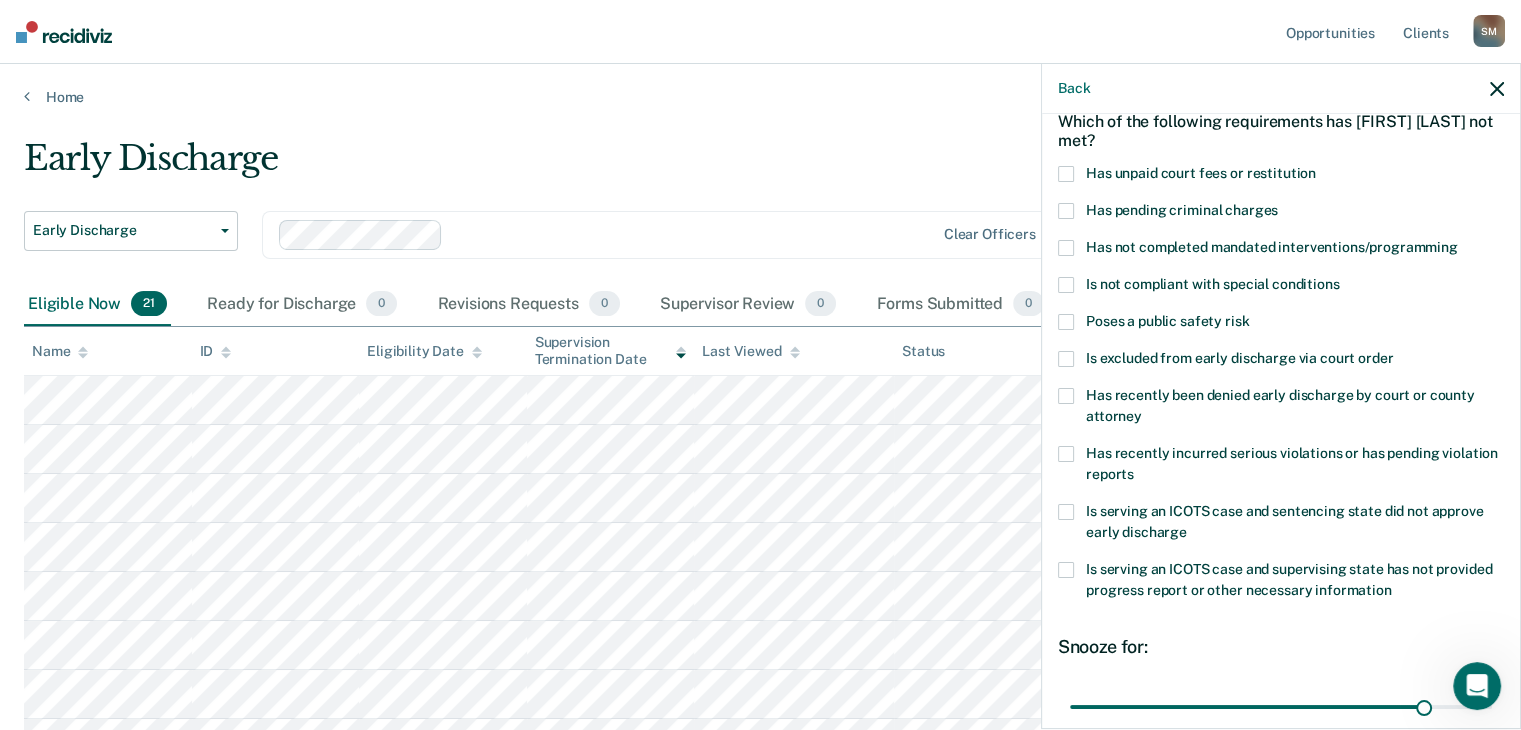 click at bounding box center (1066, 359) 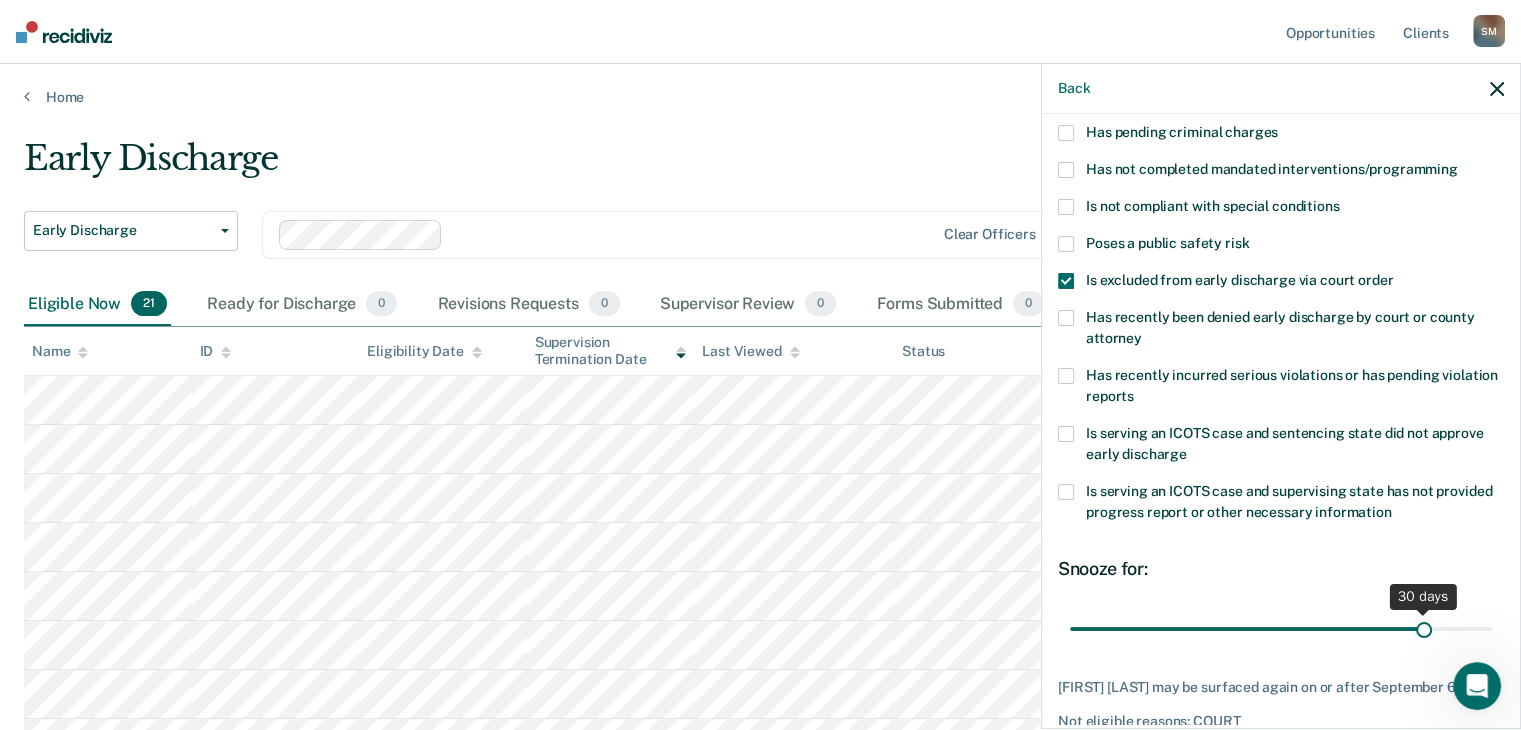 scroll, scrollTop: 289, scrollLeft: 0, axis: vertical 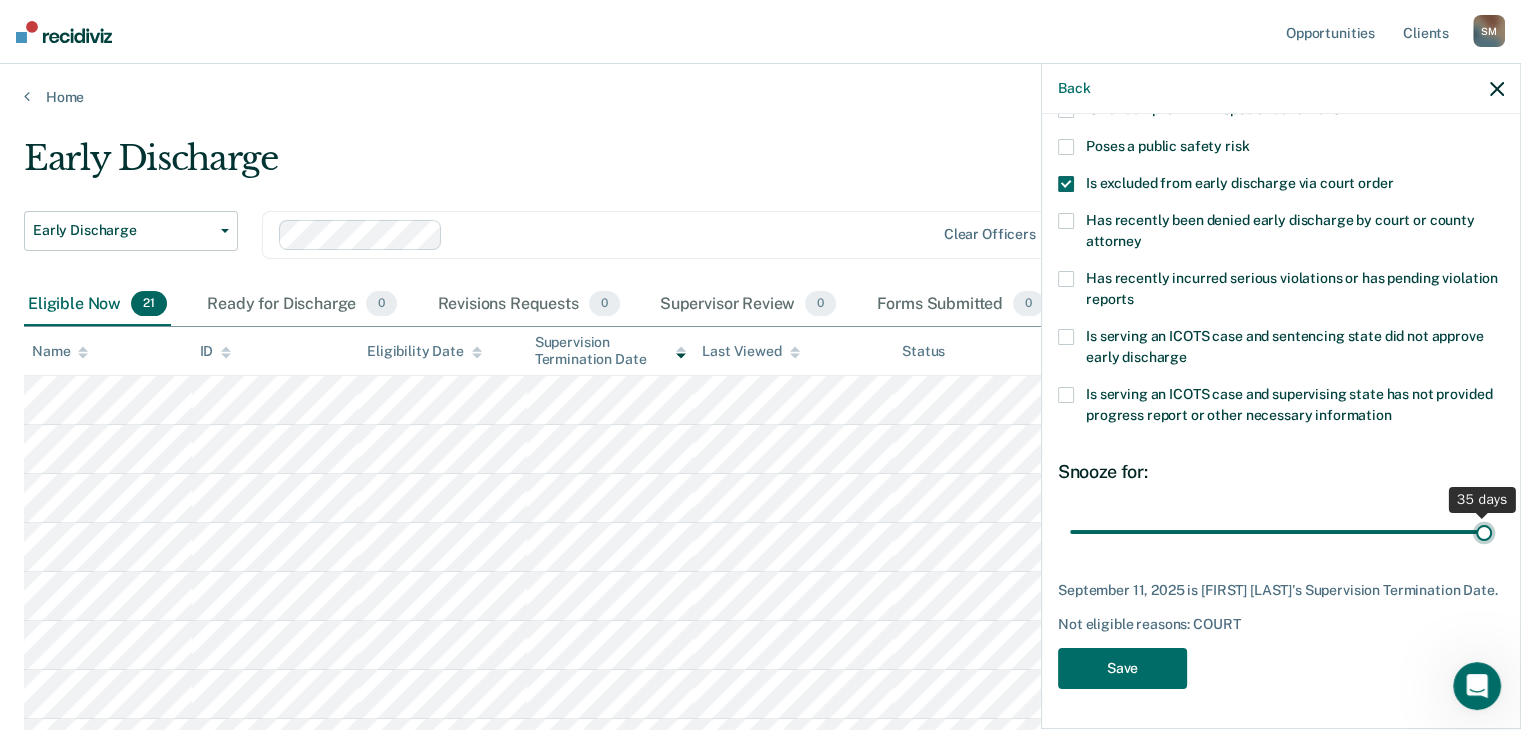drag, startPoint x: 1411, startPoint y: 515, endPoint x: 1476, endPoint y: 517, distance: 65.03076 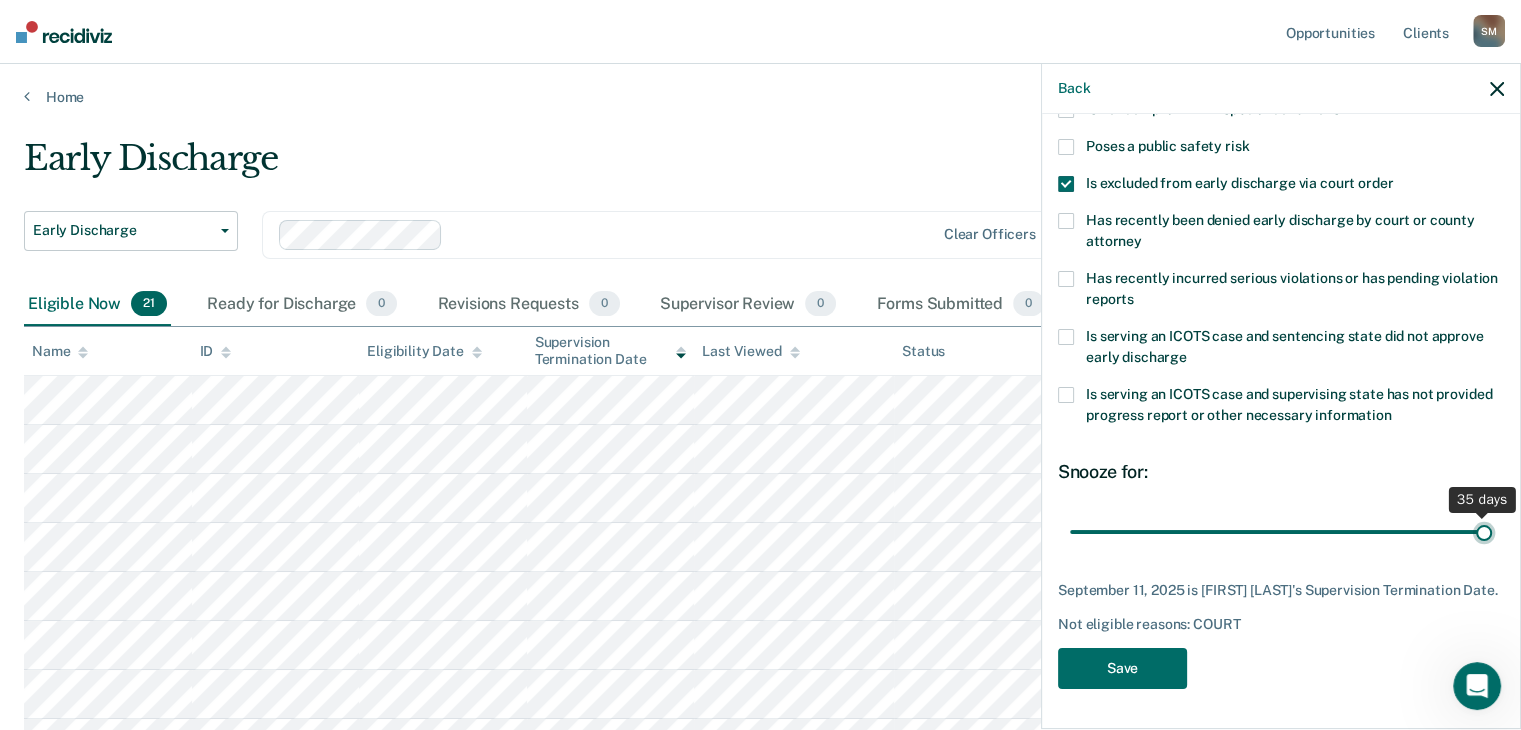 type on "35" 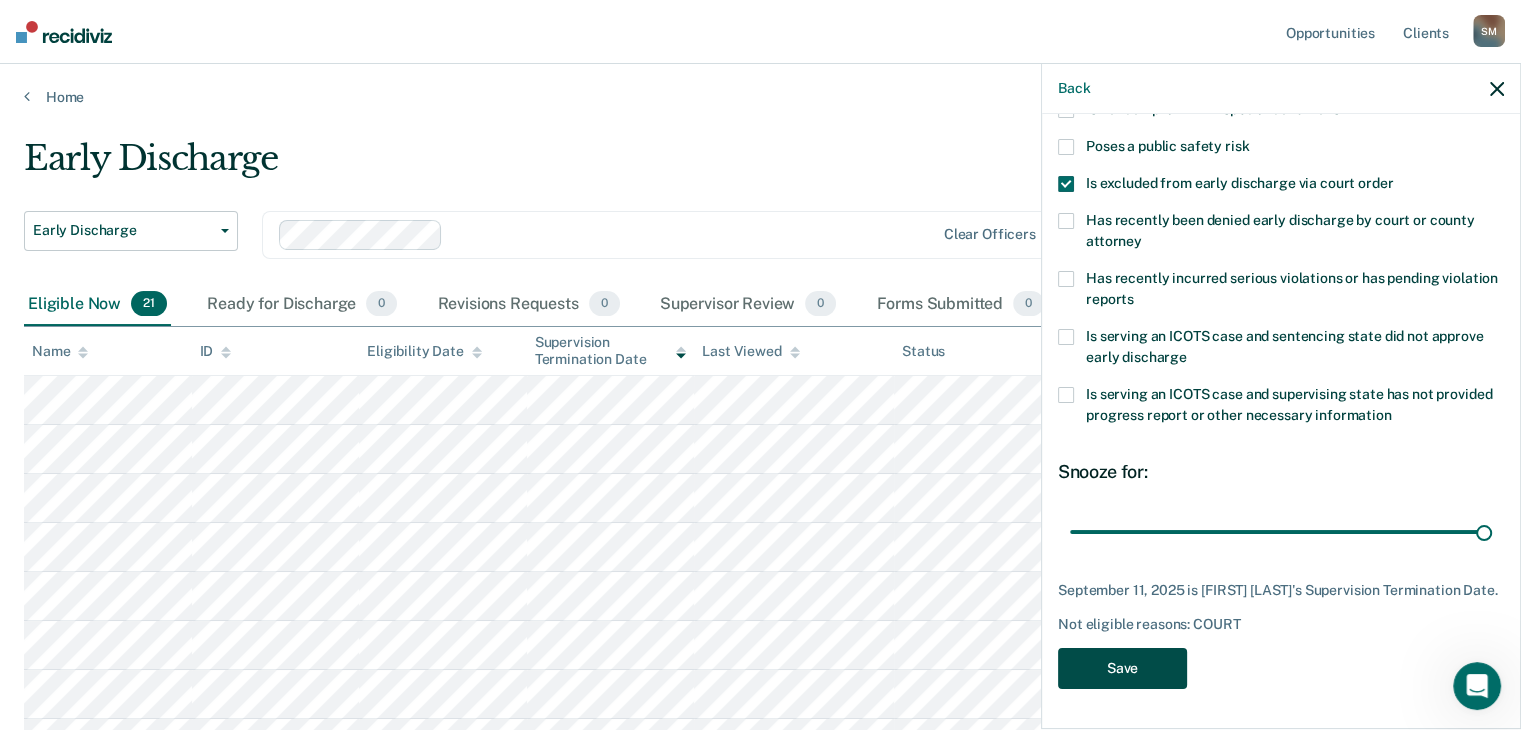 click on "Save" at bounding box center (1122, 668) 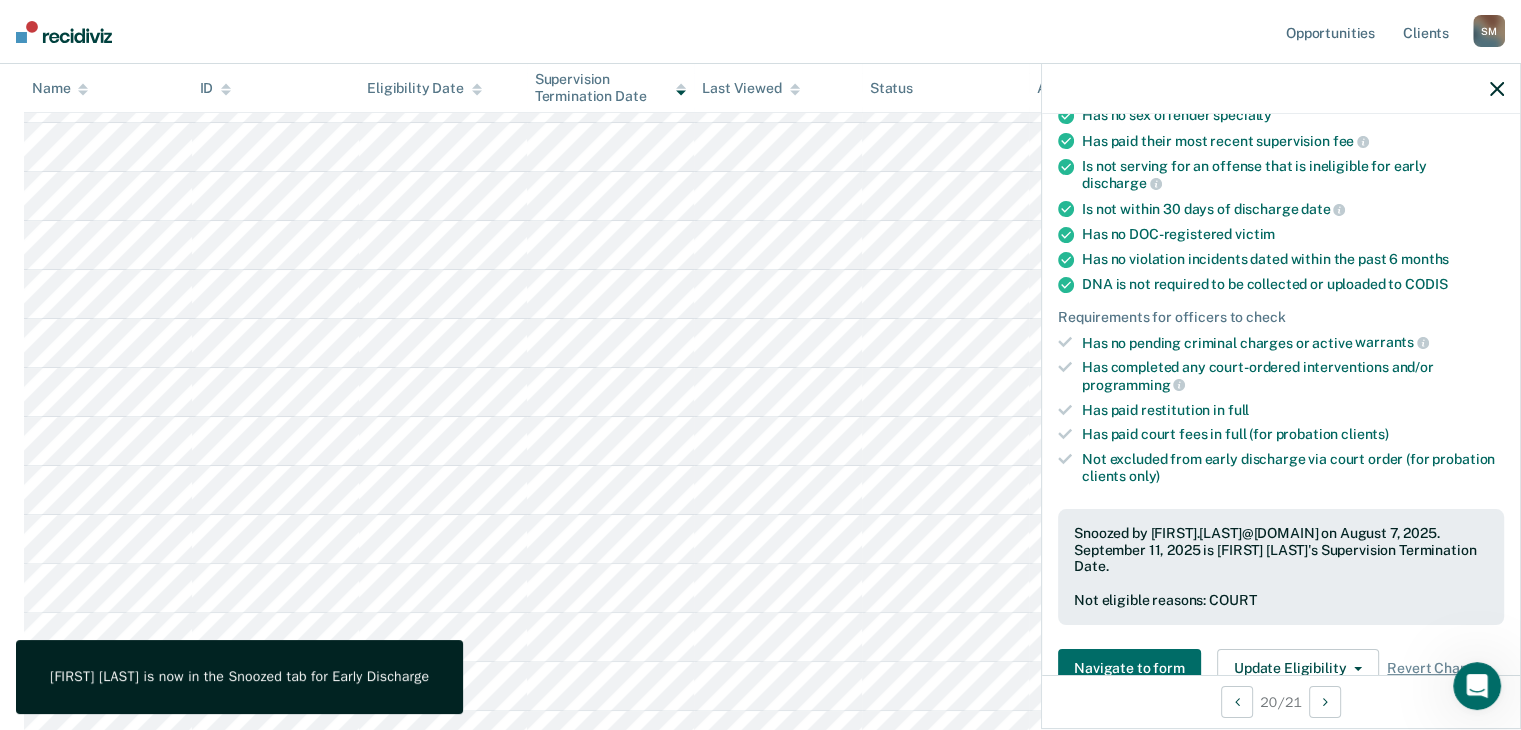scroll, scrollTop: 0, scrollLeft: 0, axis: both 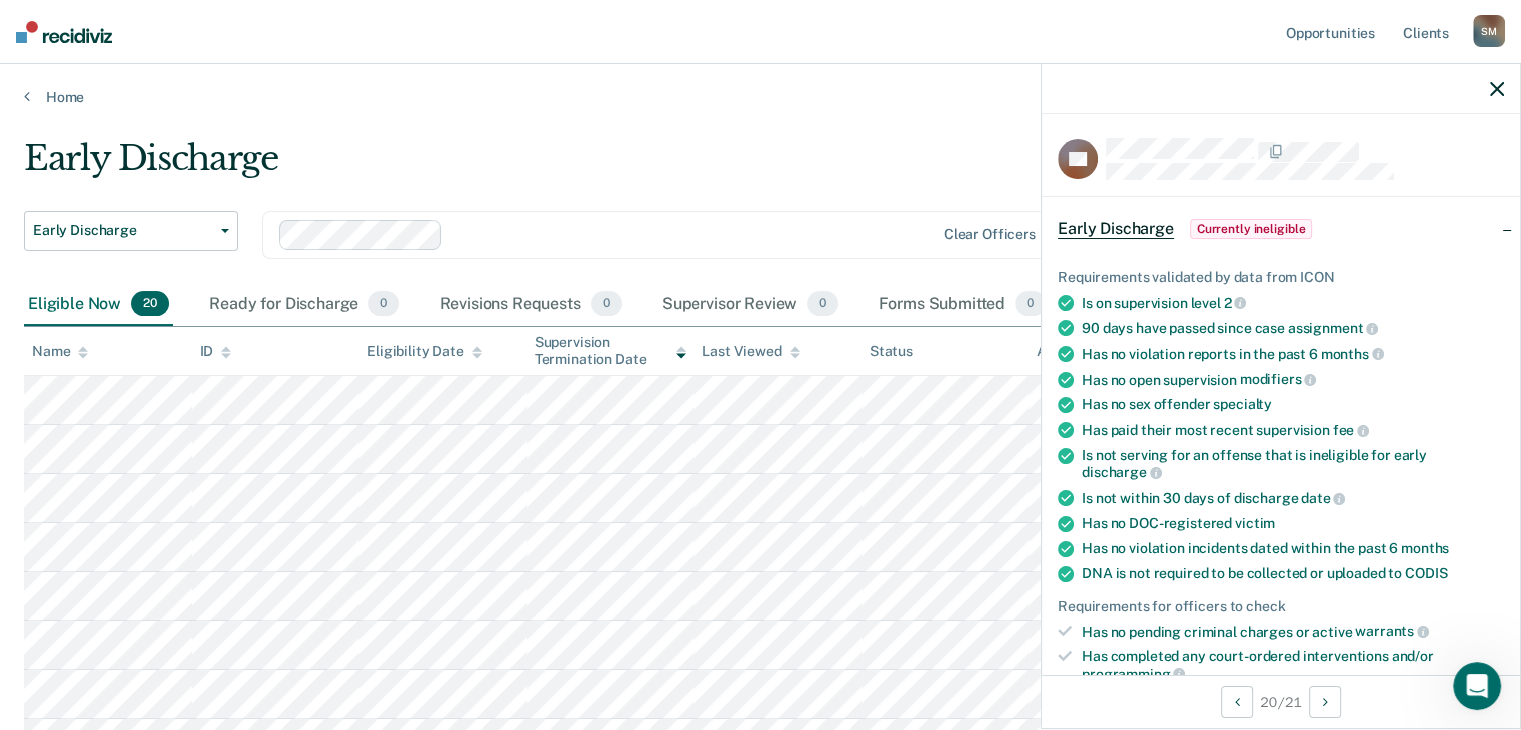 click 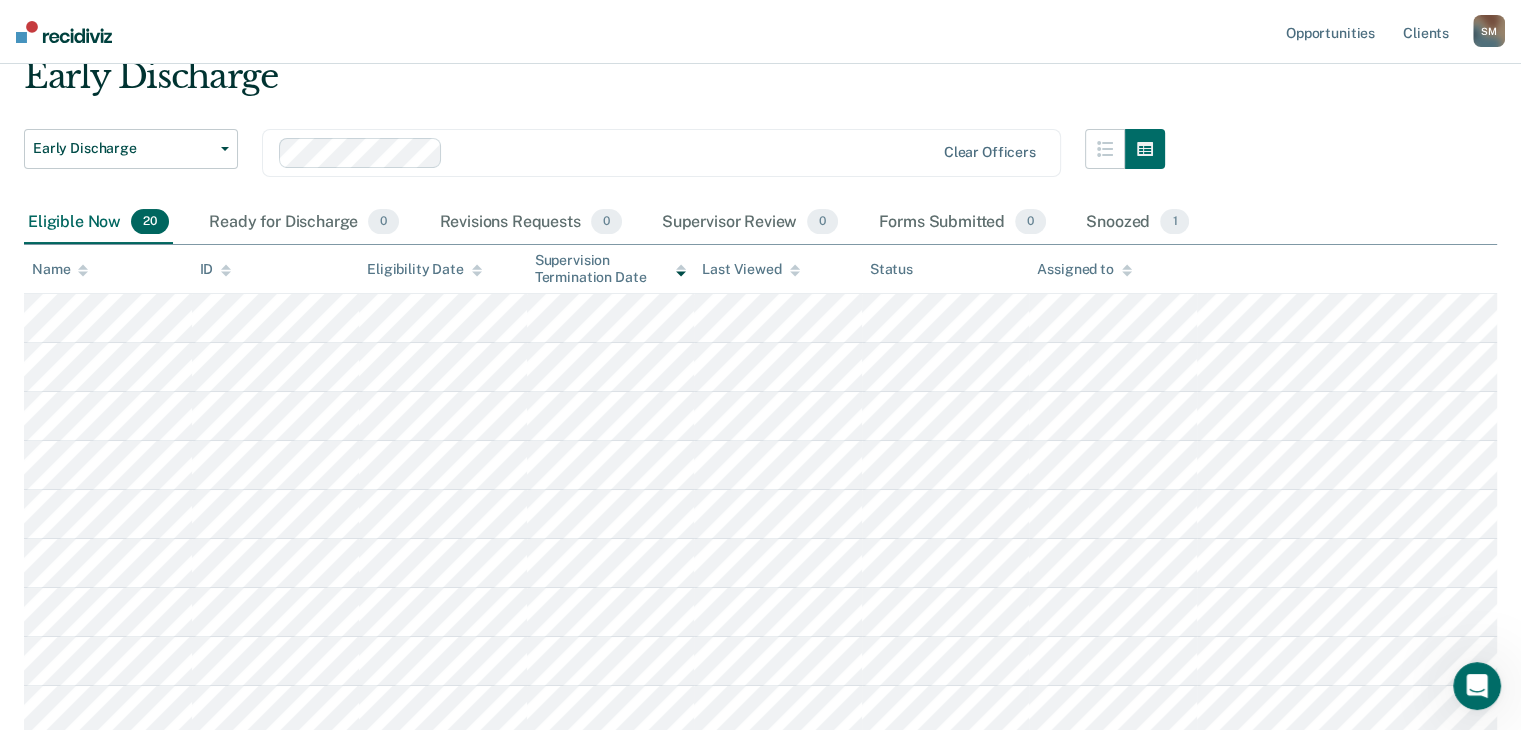 scroll, scrollTop: 0, scrollLeft: 0, axis: both 